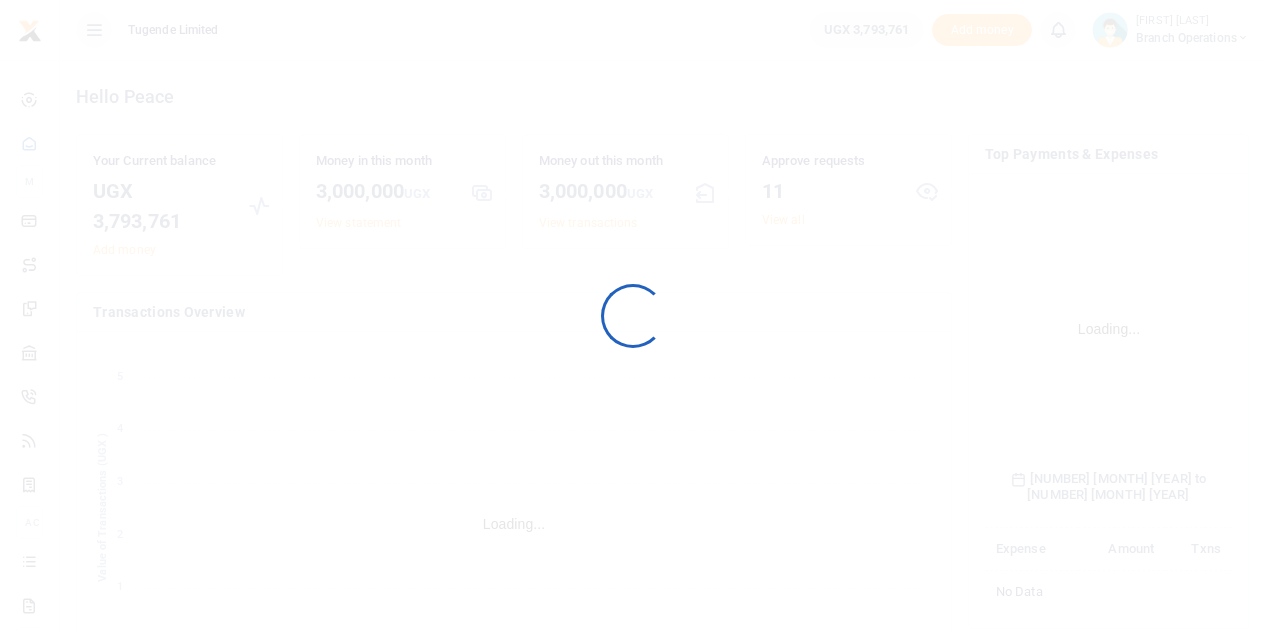 scroll, scrollTop: 0, scrollLeft: 0, axis: both 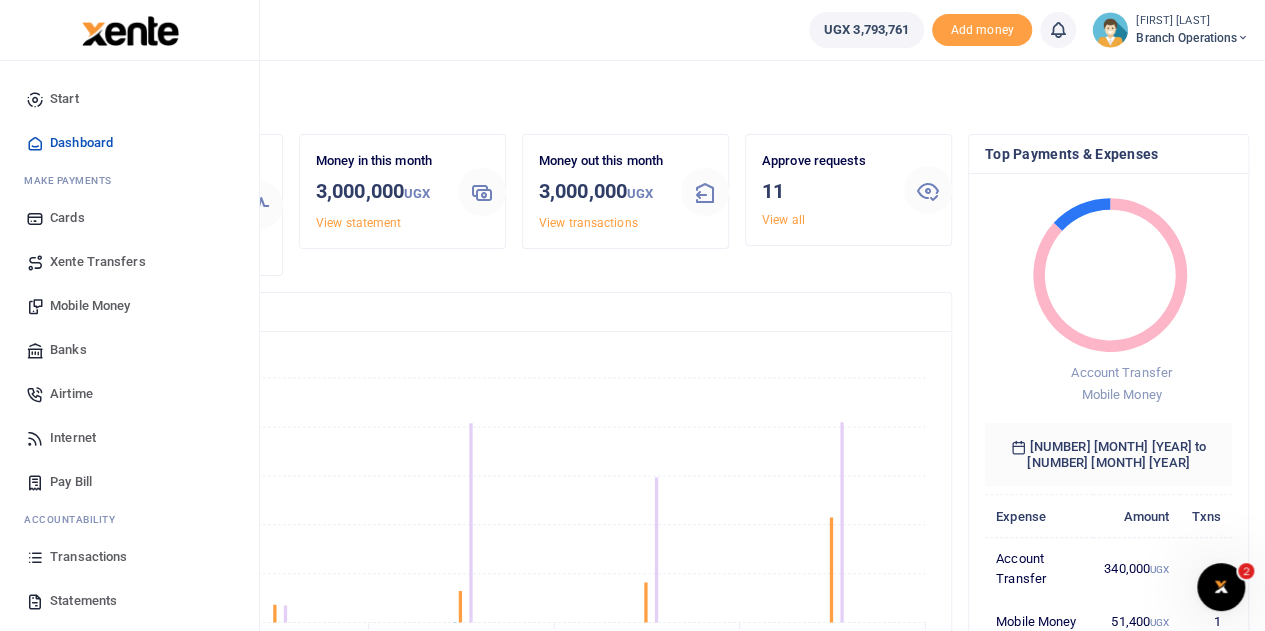 click on "Mobile Money" at bounding box center (90, 306) 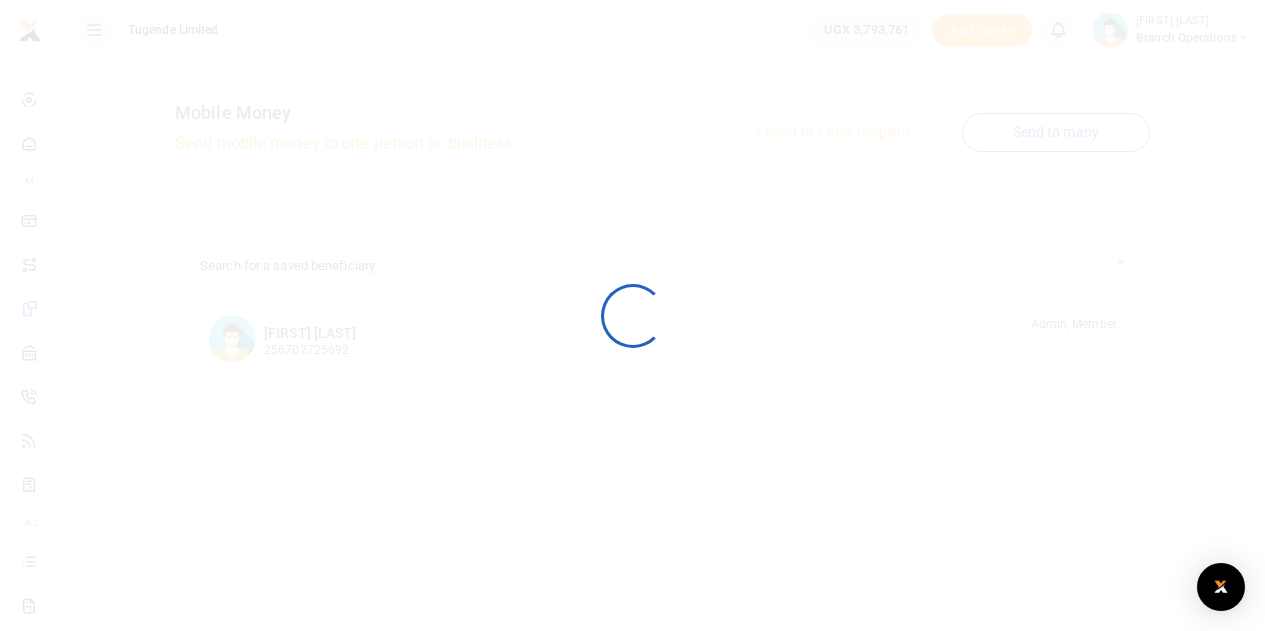 scroll, scrollTop: 0, scrollLeft: 0, axis: both 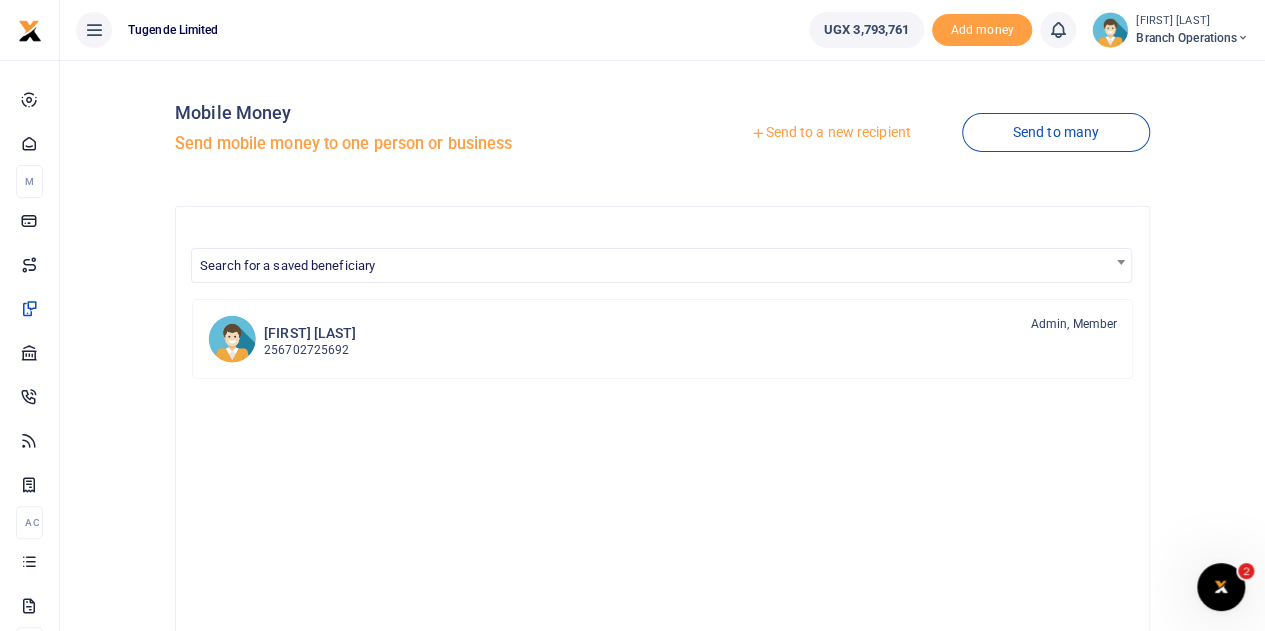 click at bounding box center [758, 133] 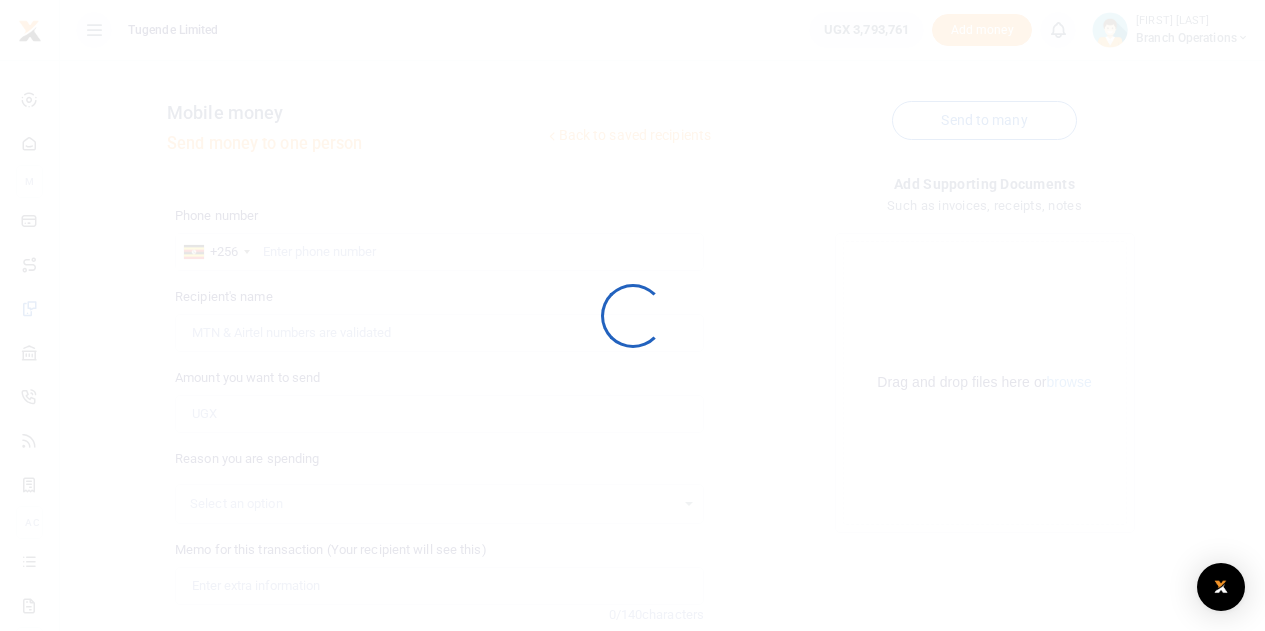 scroll, scrollTop: 0, scrollLeft: 0, axis: both 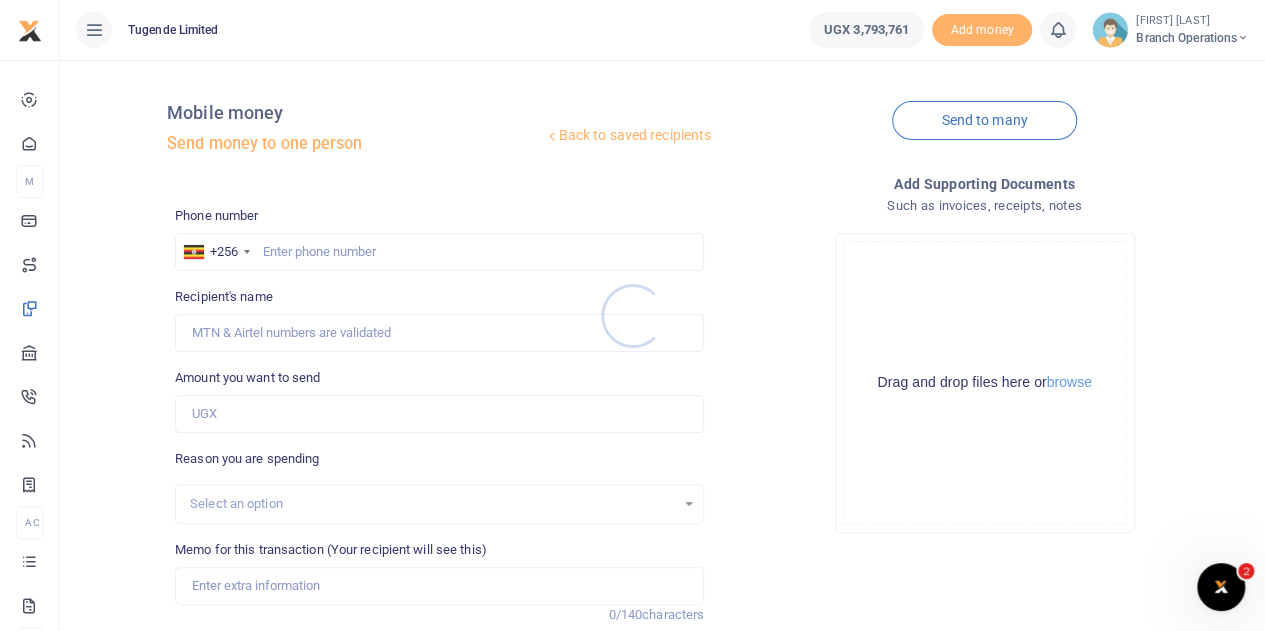 click at bounding box center (632, 315) 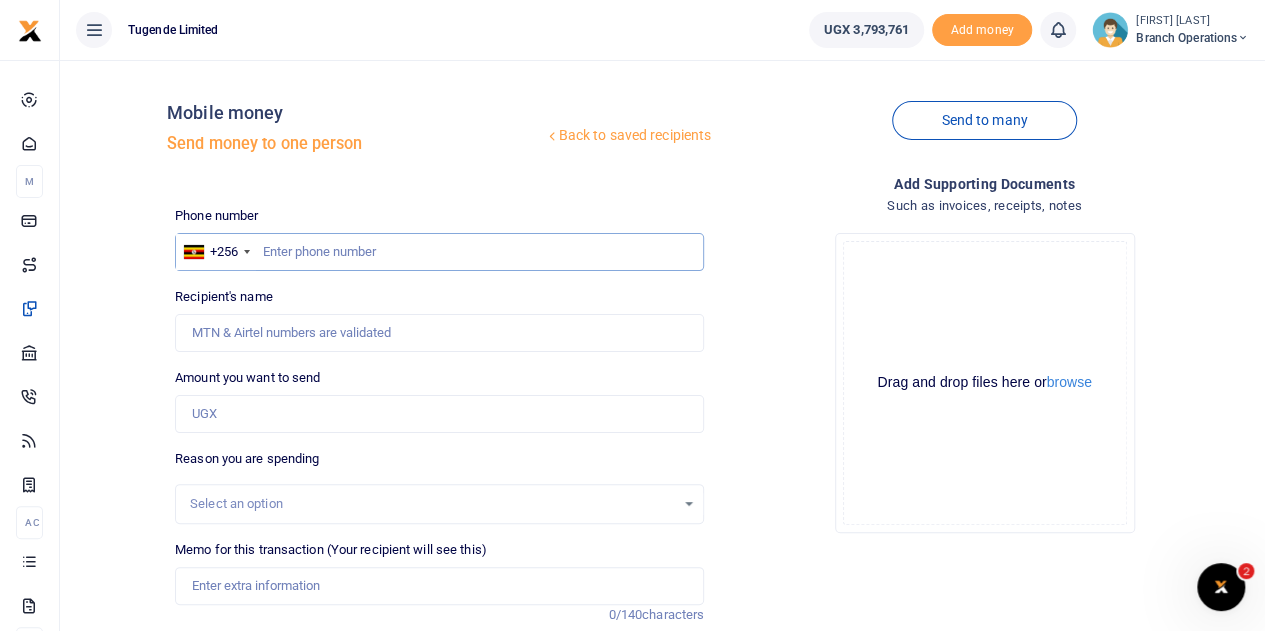 click at bounding box center [439, 252] 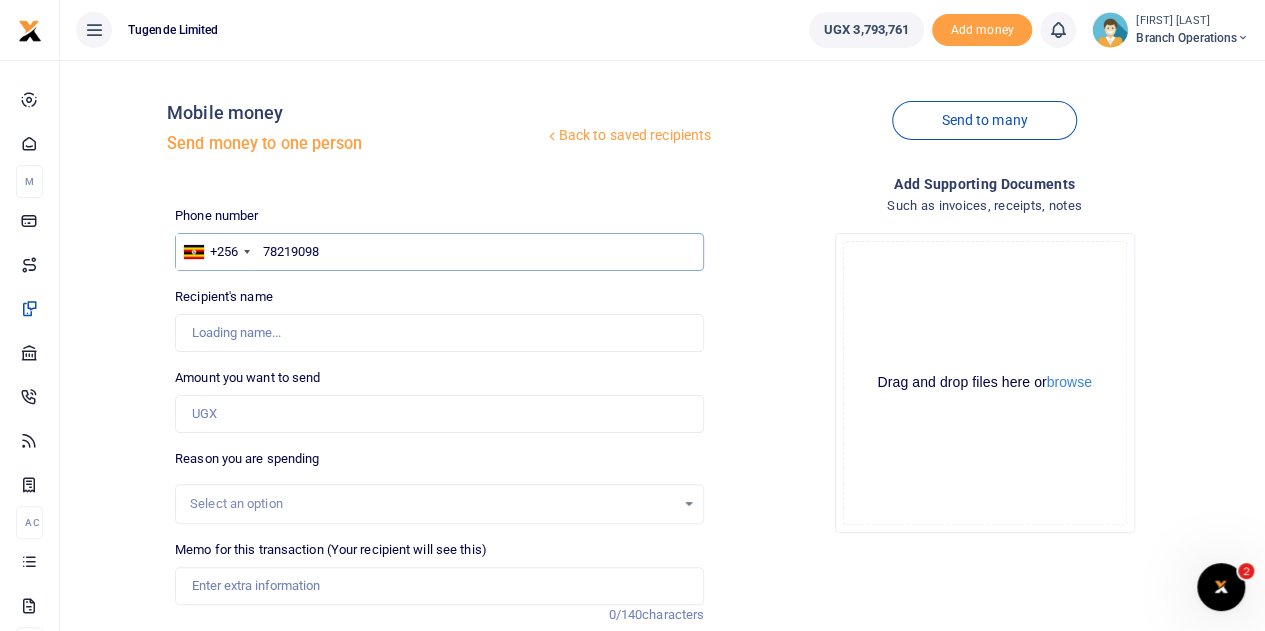 type on "782190983" 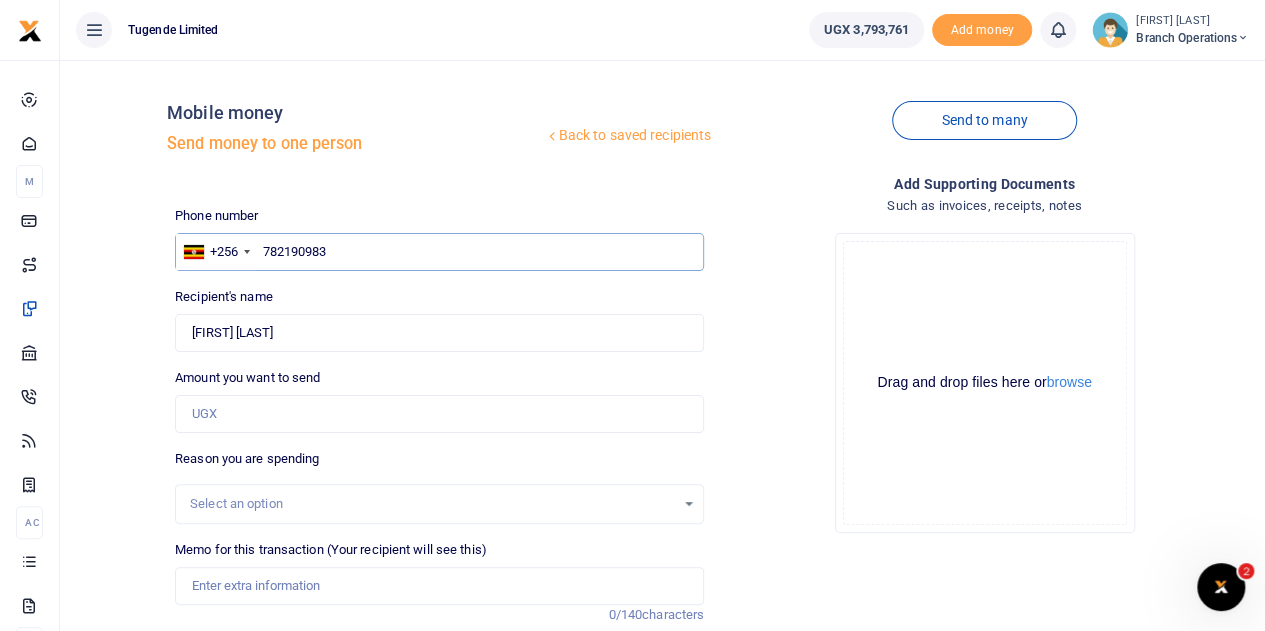 type on "[FIRST] [LAST]" 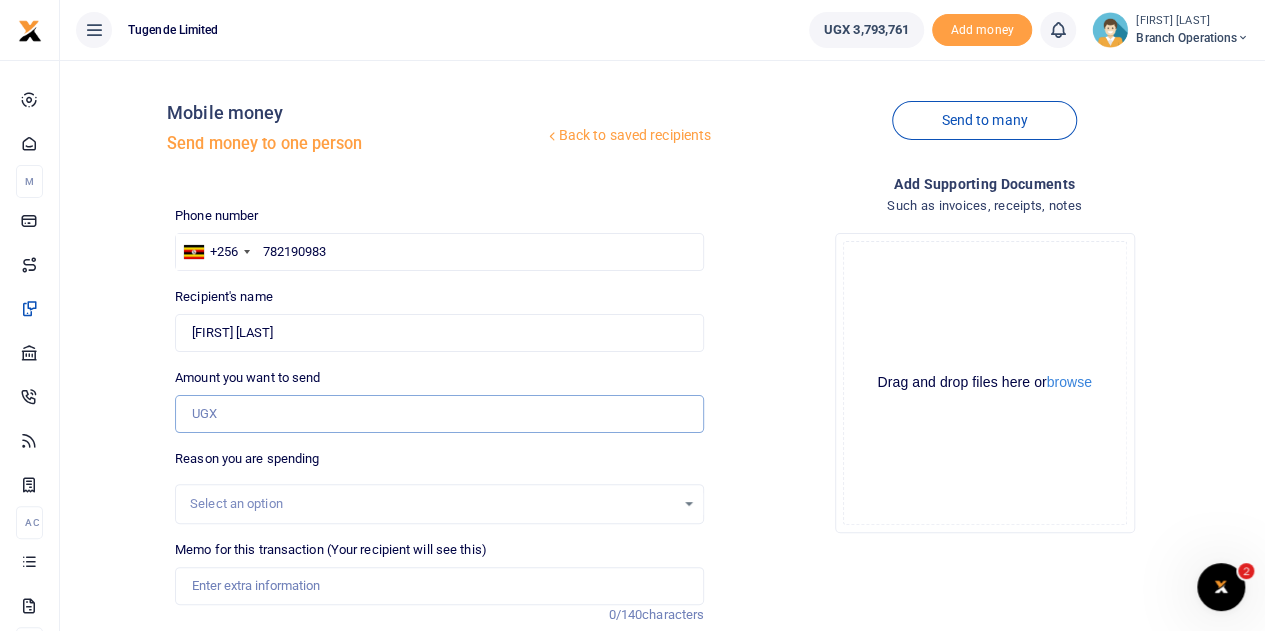 click on "Amount you want to send" at bounding box center [439, 414] 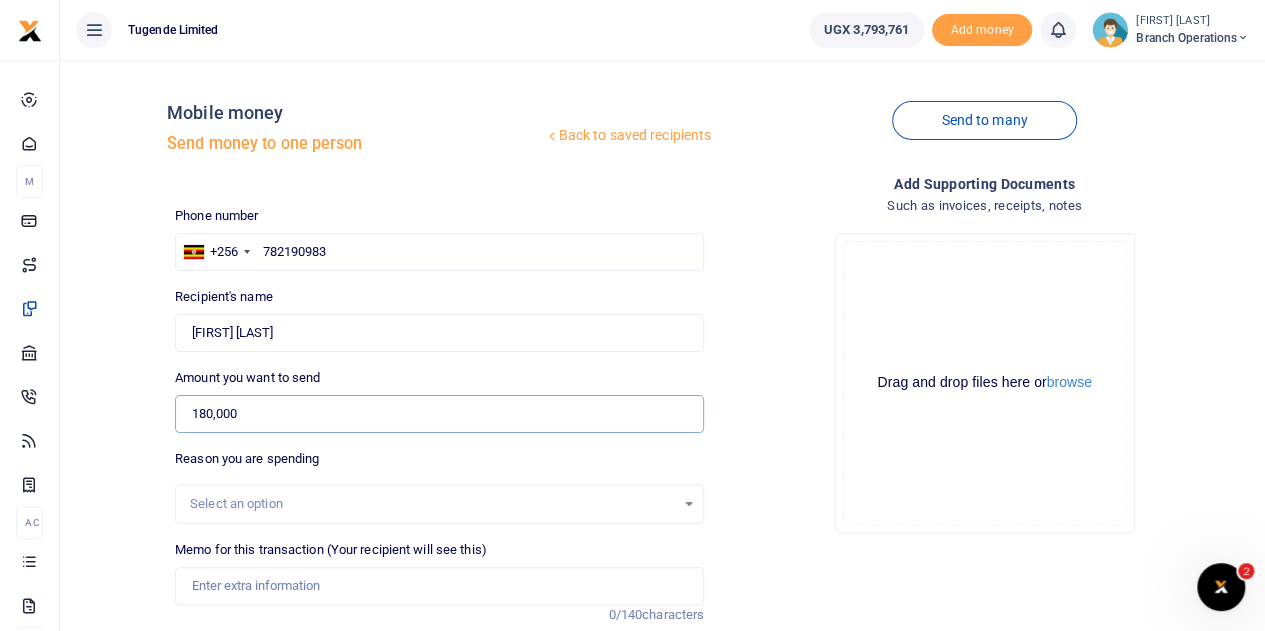 type on "180,000" 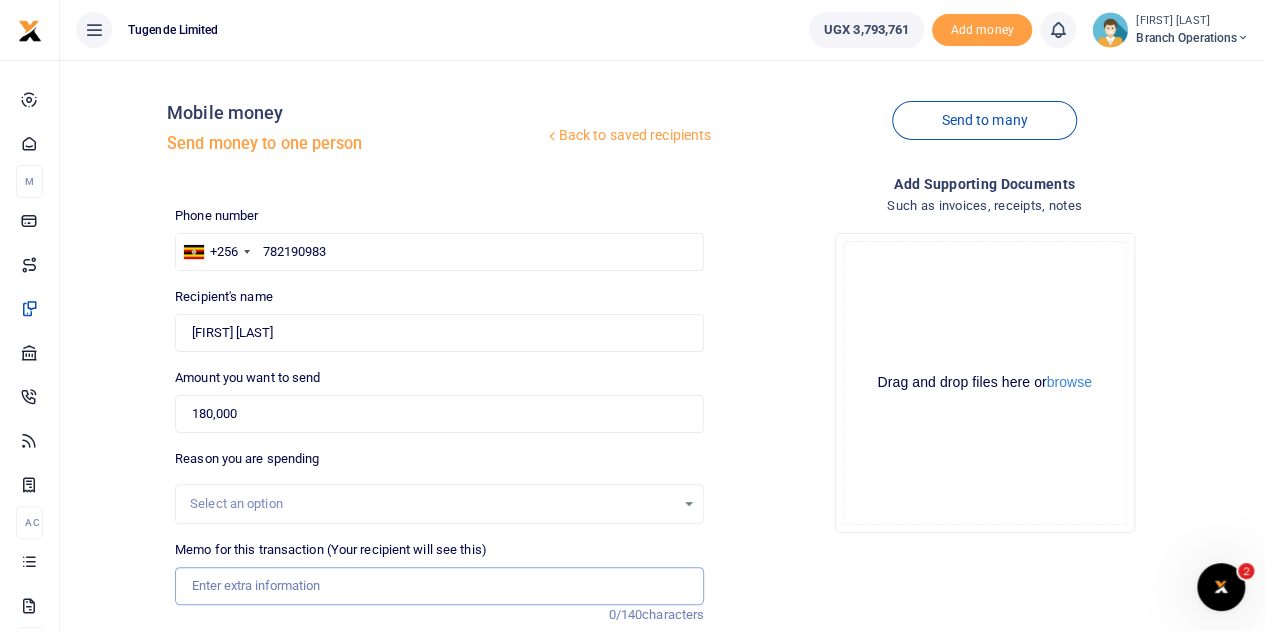 click on "Memo for this transaction (Your recipient will see this)" at bounding box center [439, 586] 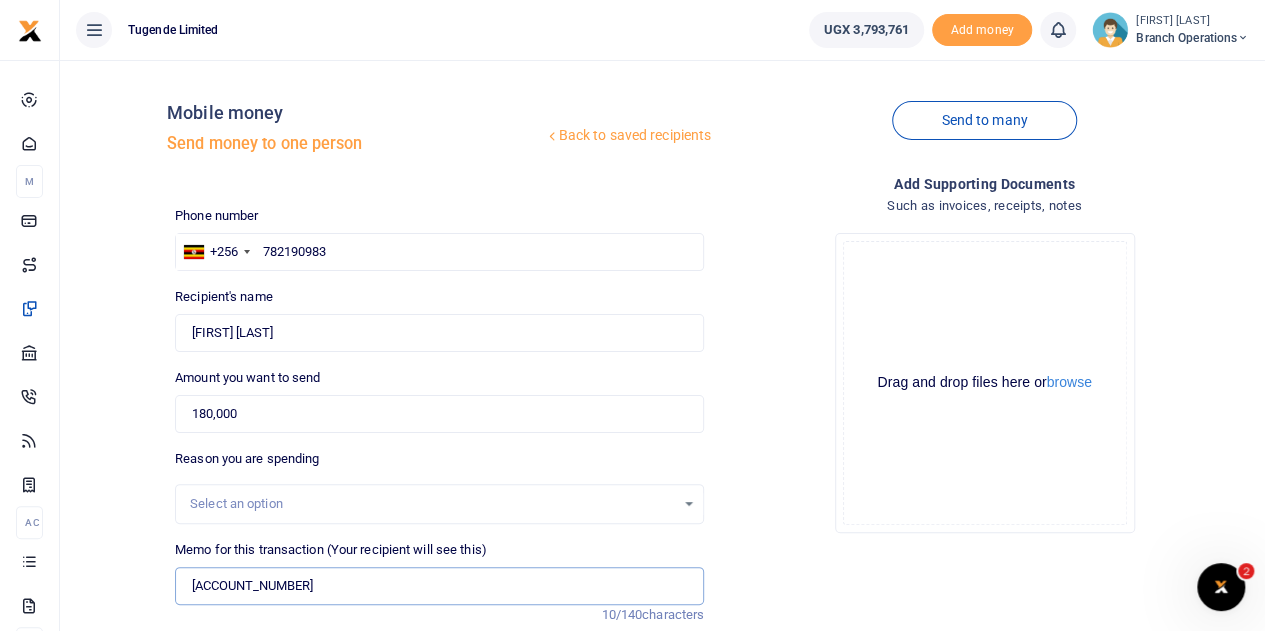 click on "[ACCOUNT_NUMBER]" at bounding box center [439, 586] 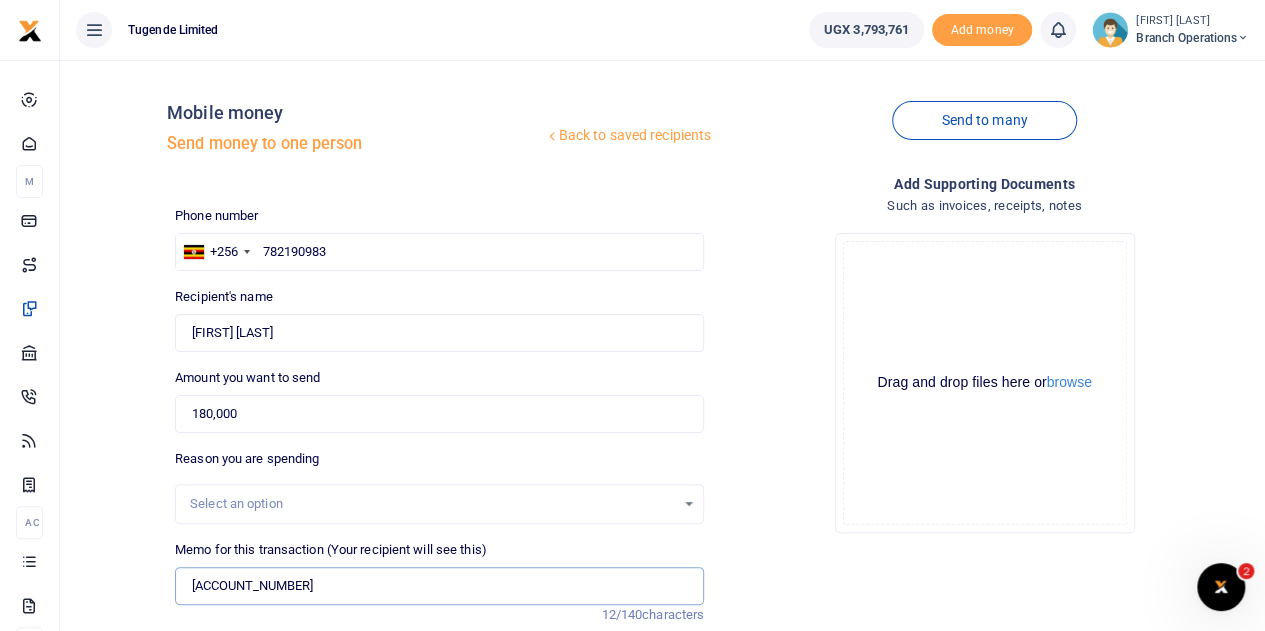 click on "[ACCOUNT_NUMBER]" at bounding box center (439, 586) 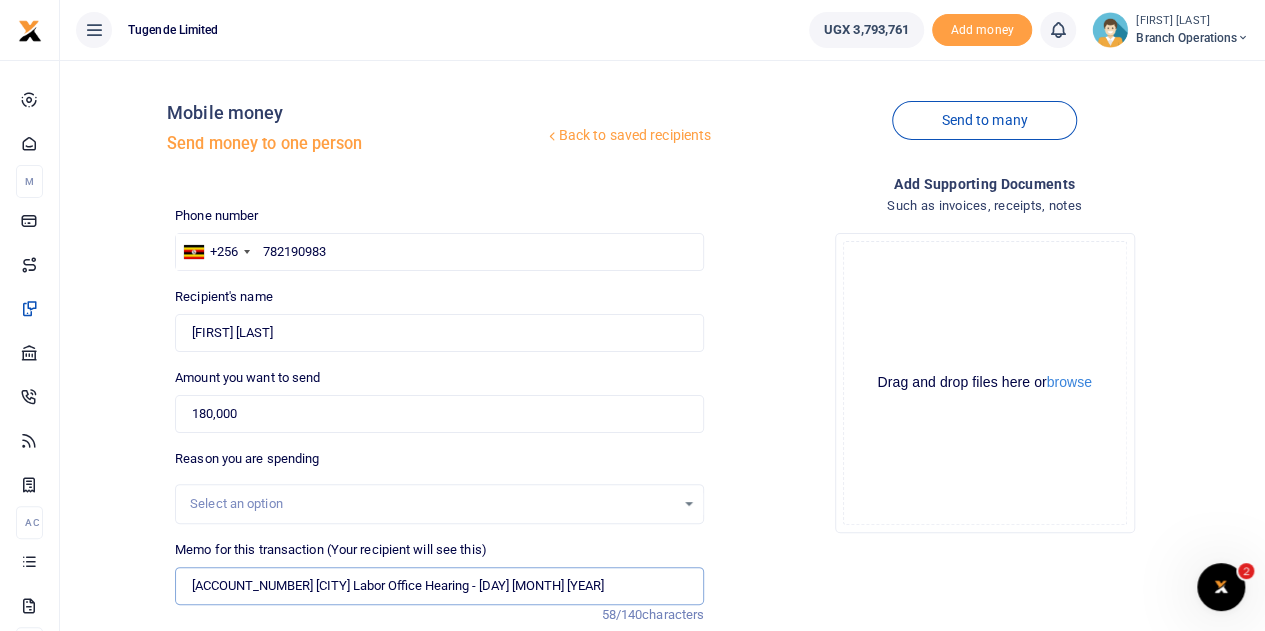 click on "[ACCOUNT_NUMBER] [CITY] Labor Office Hearing - [DAY] [MONTH] [YEAR]" at bounding box center [439, 586] 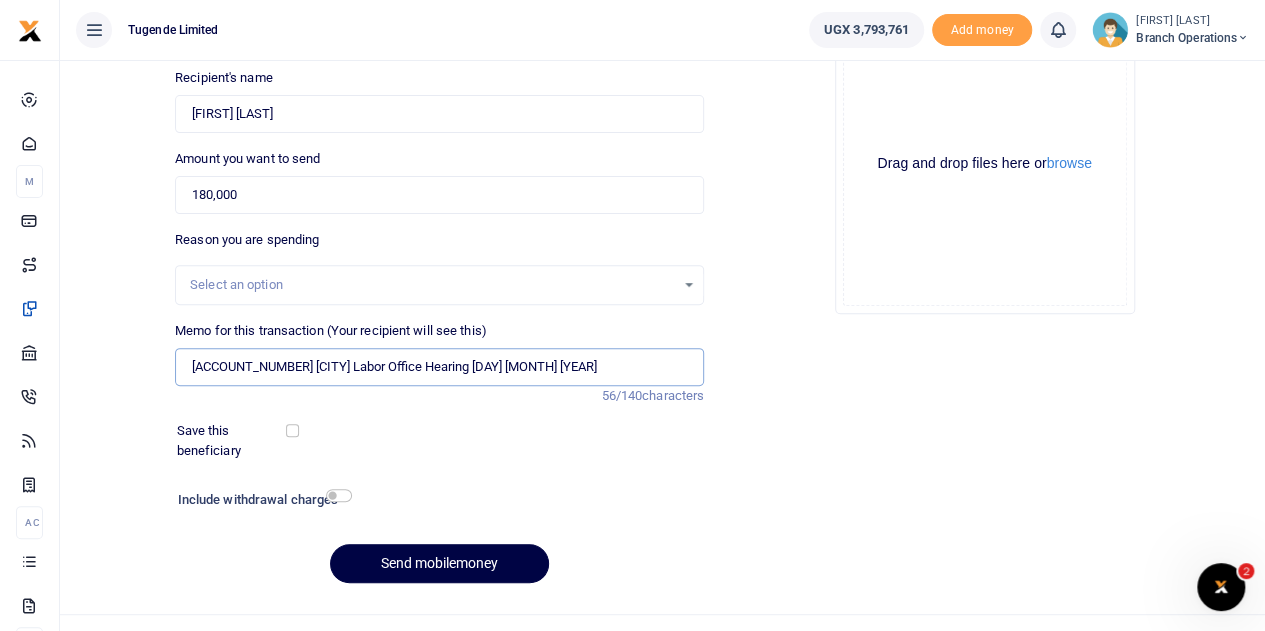 scroll, scrollTop: 252, scrollLeft: 0, axis: vertical 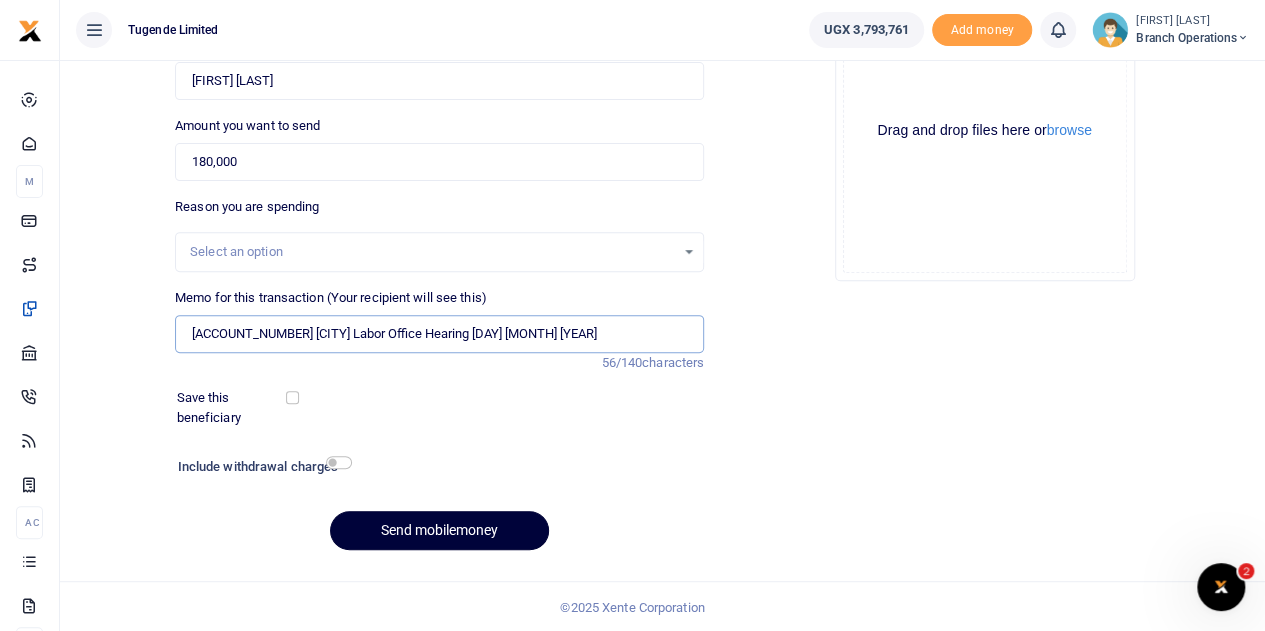 type on "[ACCOUNT_NUMBER] [CITY] Labor Office Hearing [DAY] [MONTH] [YEAR]" 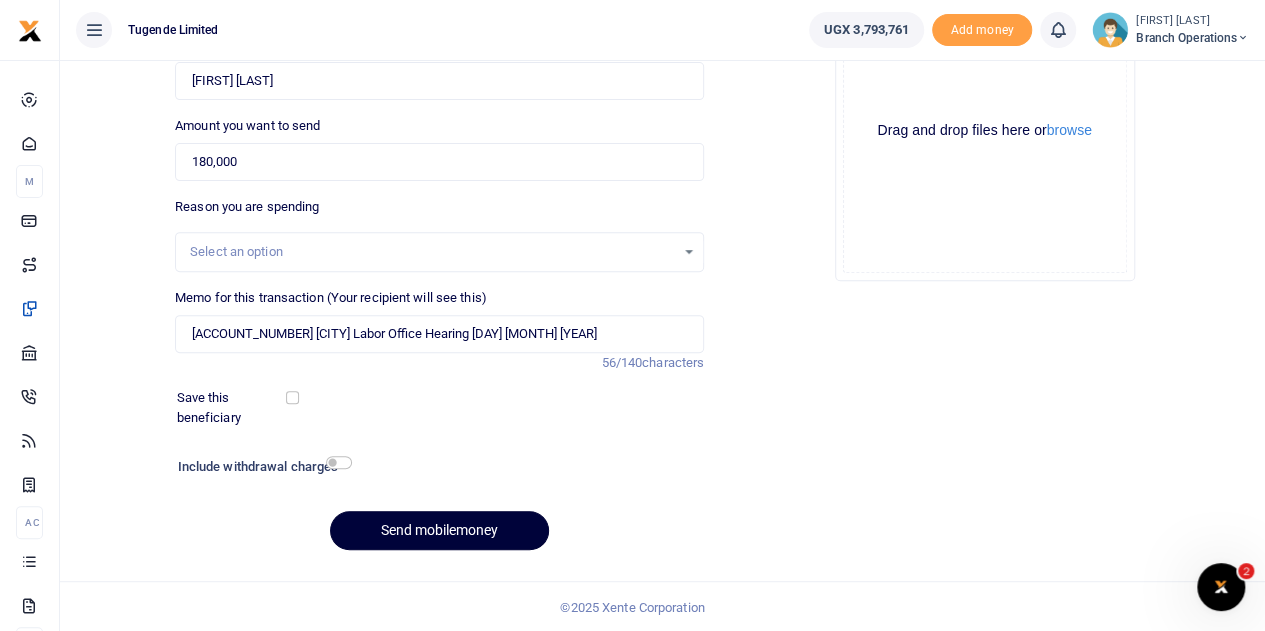 click on "Send mobilemoney" at bounding box center [439, 530] 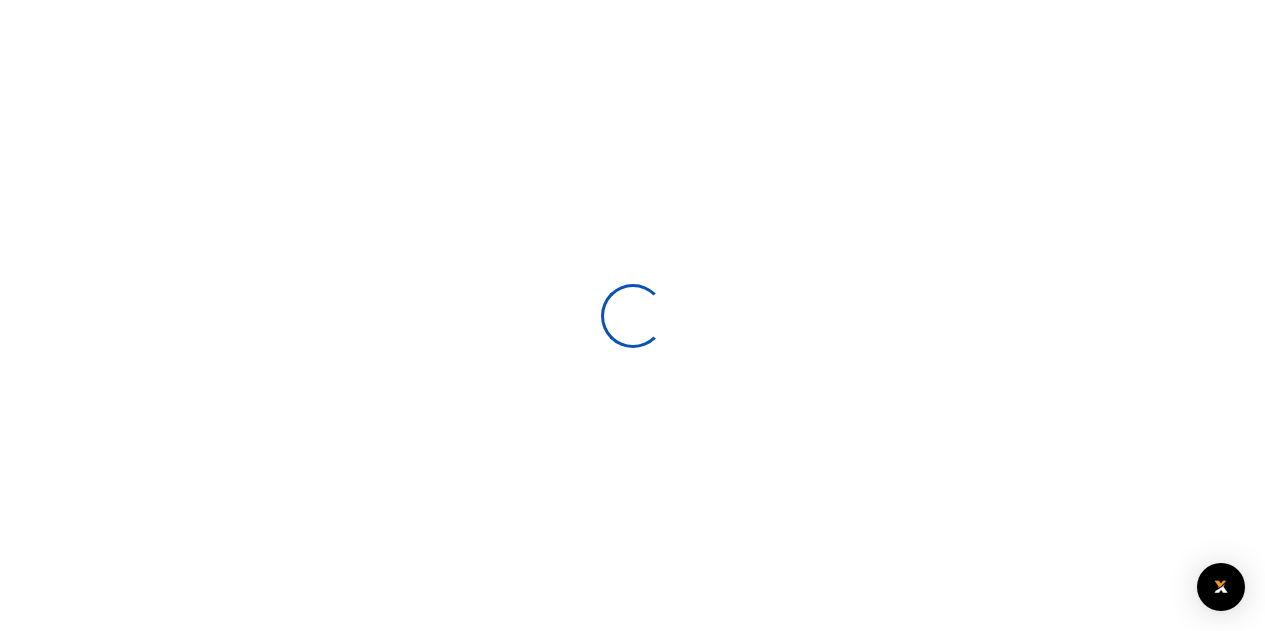 select 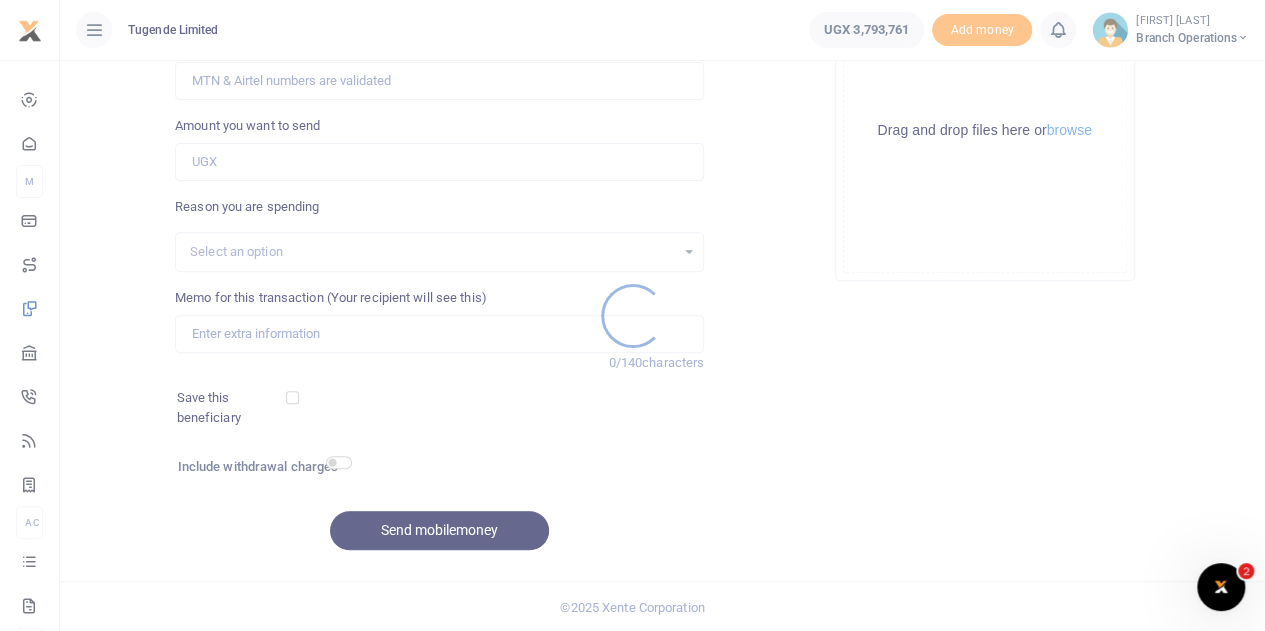 scroll, scrollTop: 0, scrollLeft: 0, axis: both 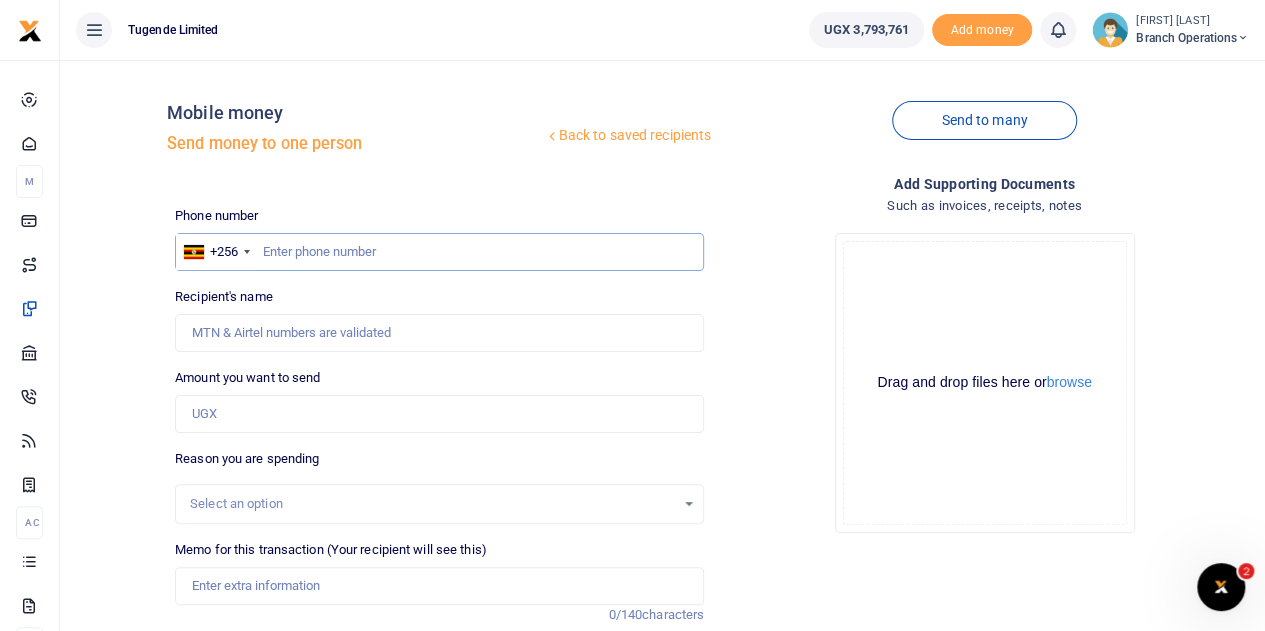 click at bounding box center (439, 252) 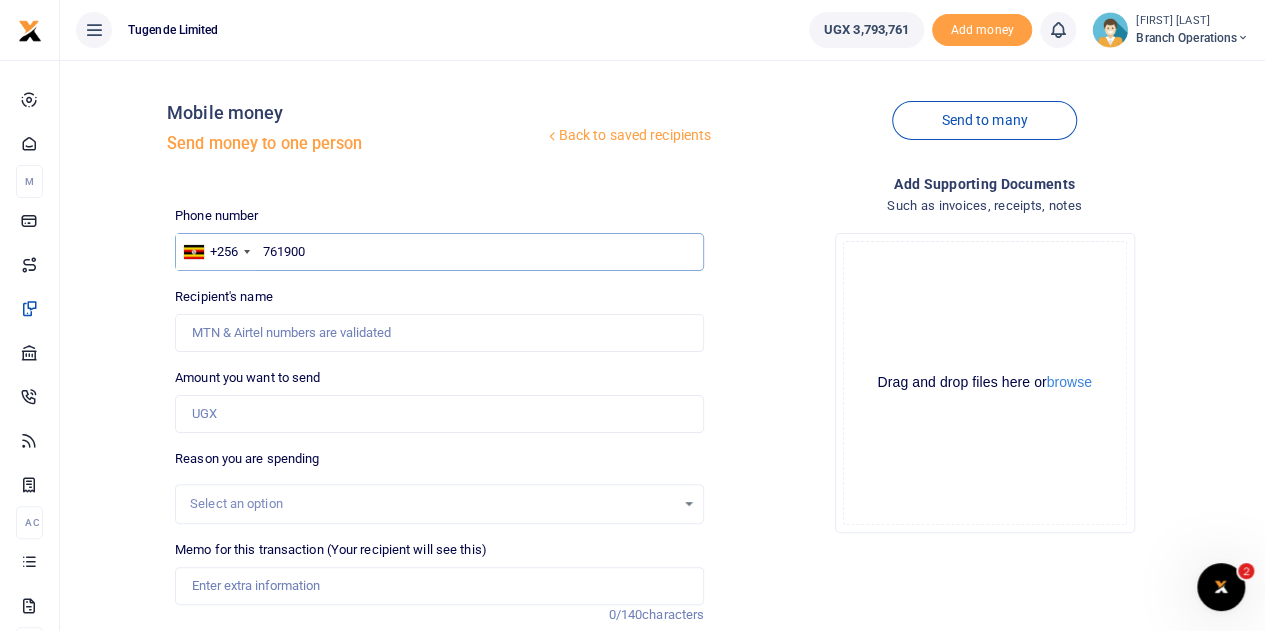 click on "761900" at bounding box center (439, 252) 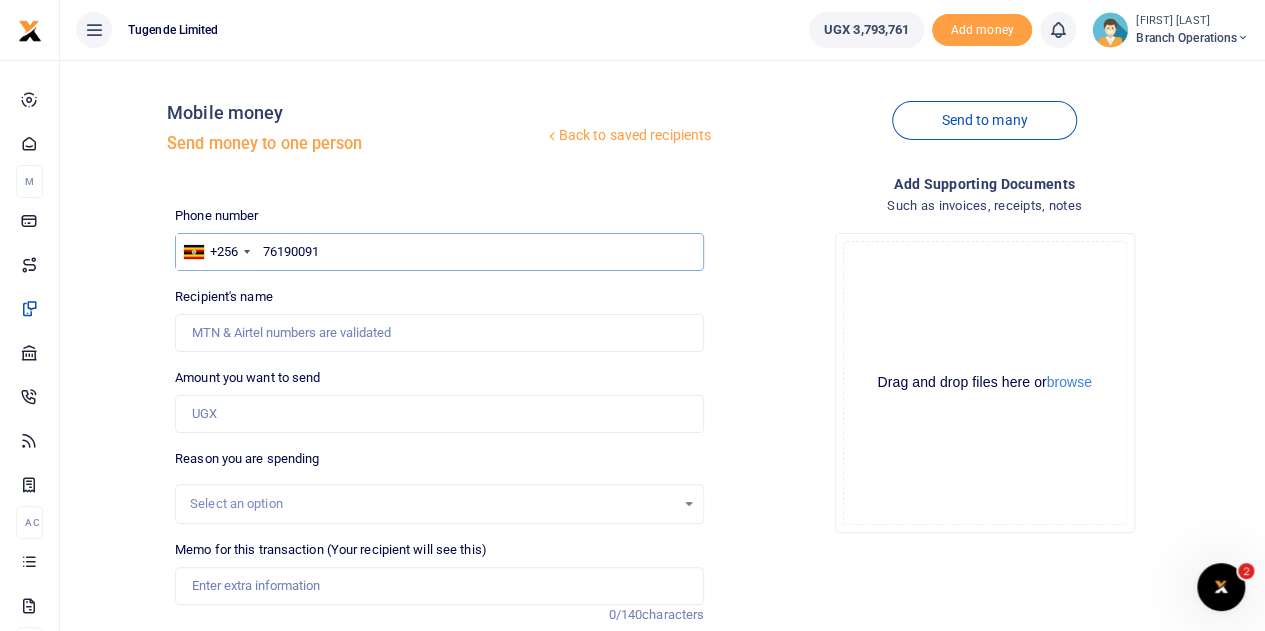 type on "761900914" 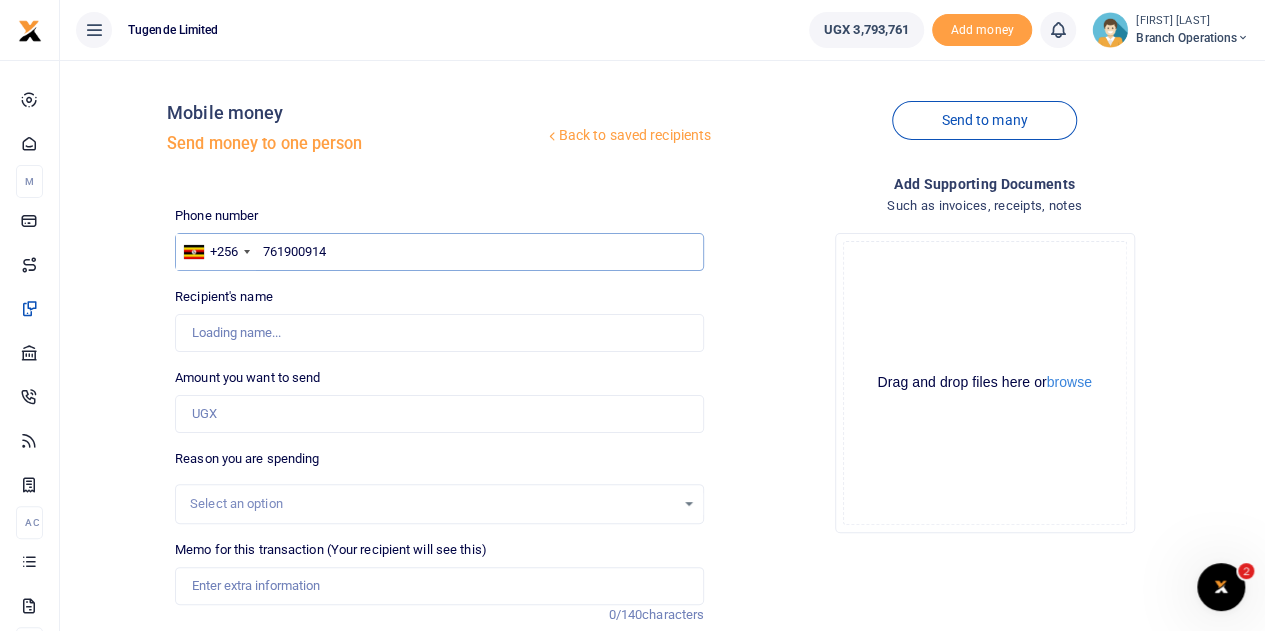 type on "Bernard Ouma" 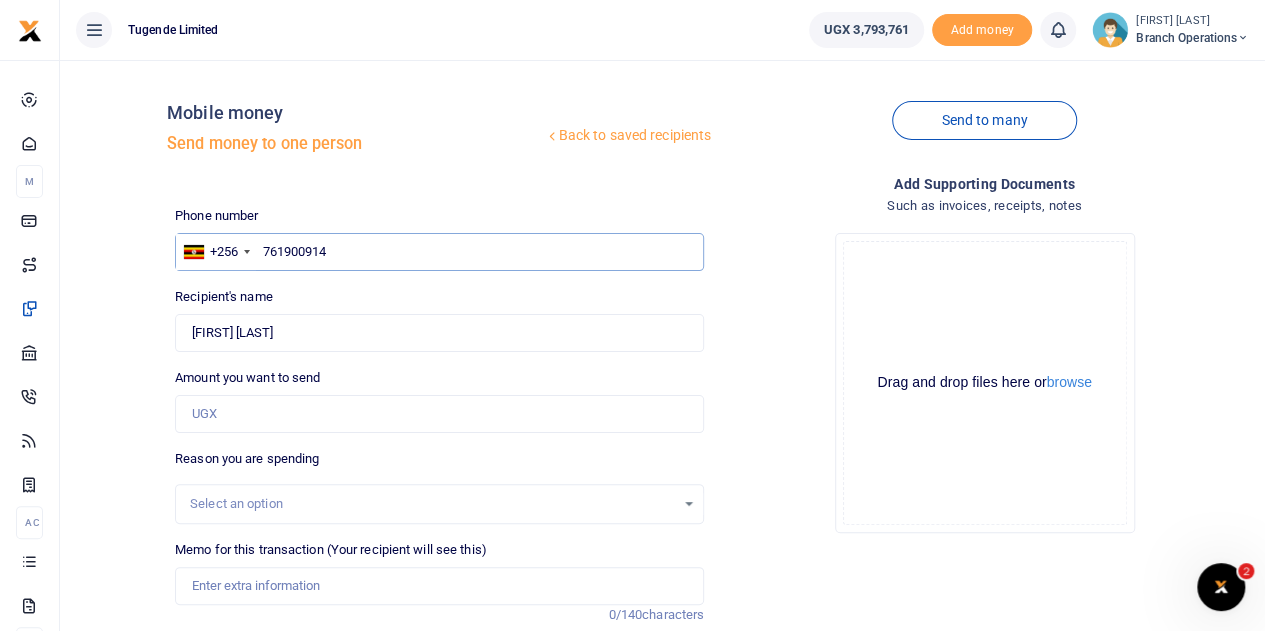 type on "761900914" 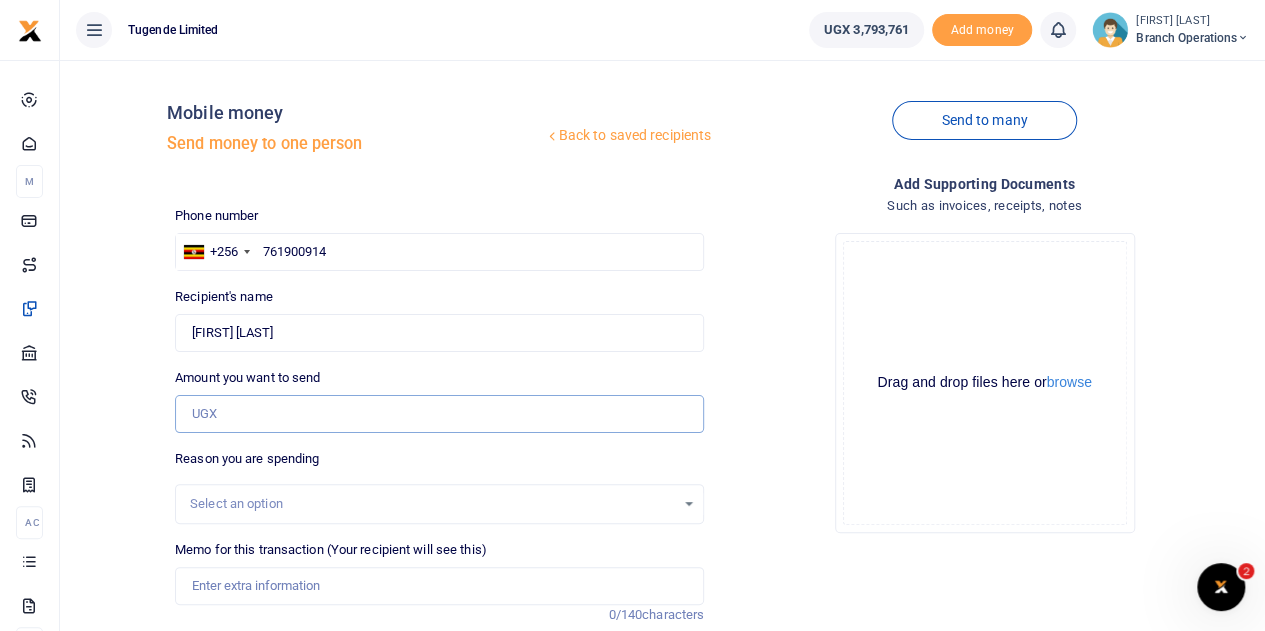 click on "Amount you want to send" at bounding box center [439, 414] 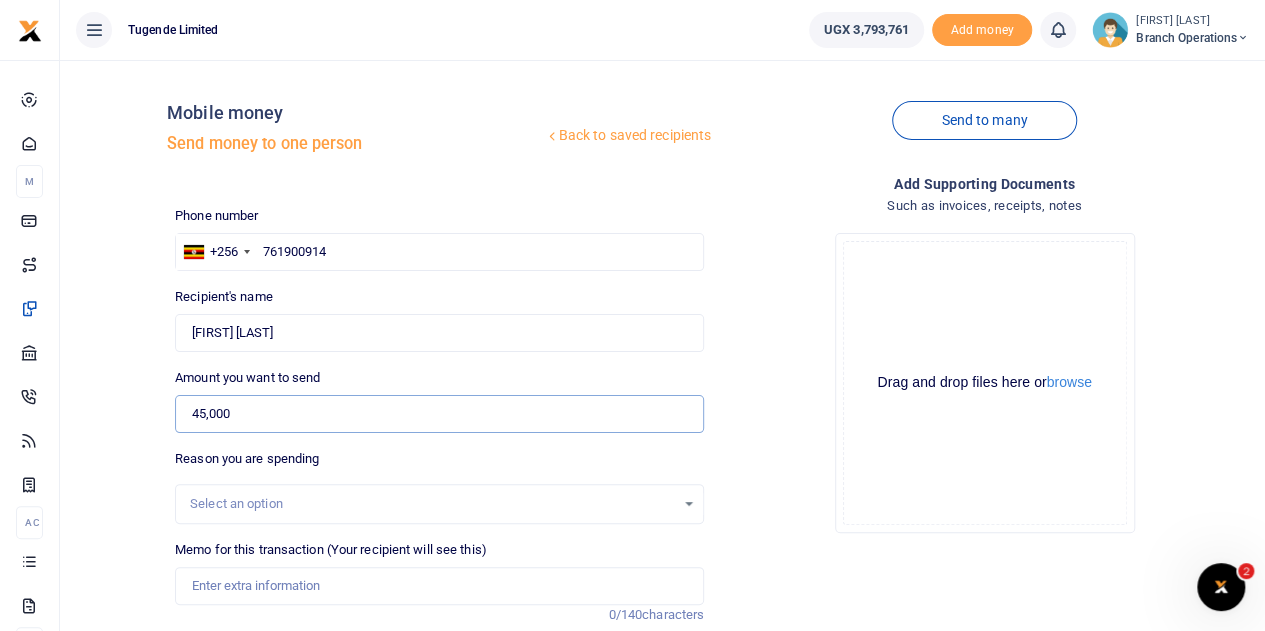 type on "45,000" 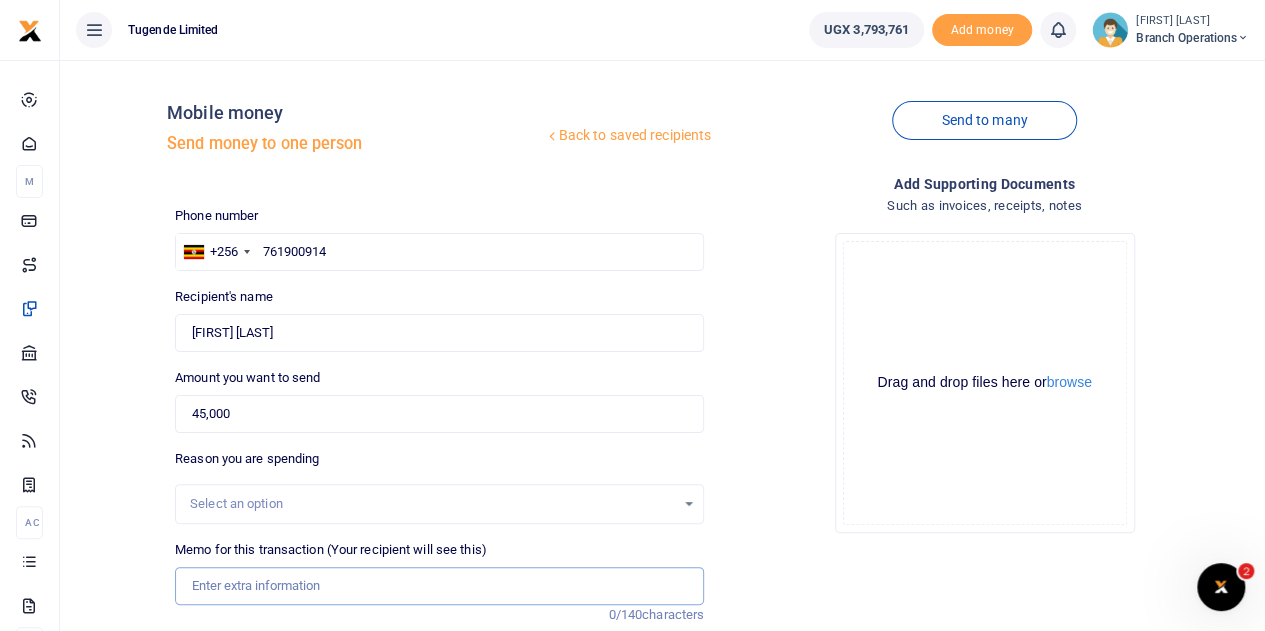 click on "Memo for this transaction (Your recipient will see this)" at bounding box center (439, 586) 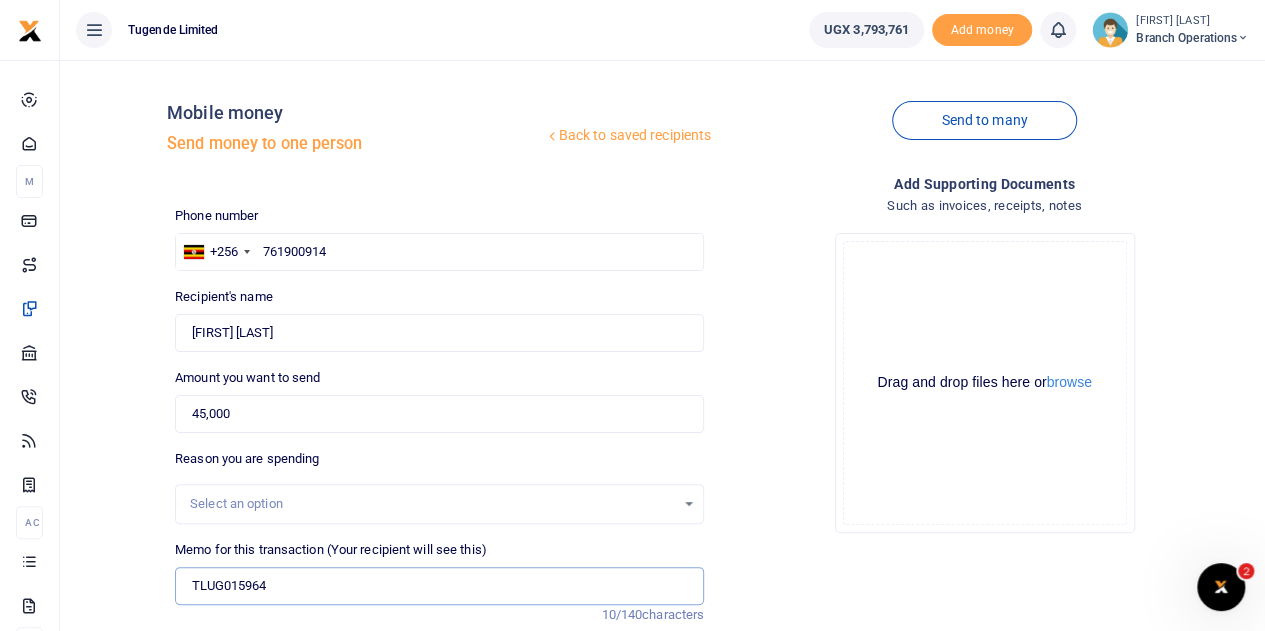 click on "TLUG015964" at bounding box center [439, 586] 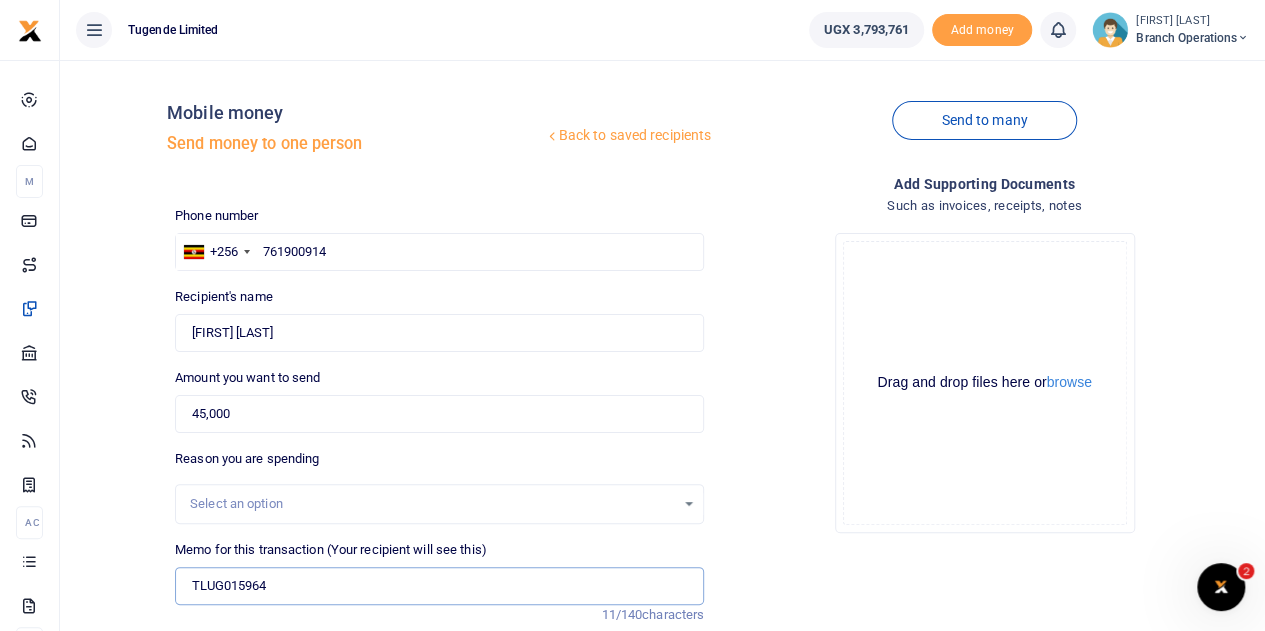 type on "TLUG015964  Mityana Labor Office Hearing 5th August 2025" 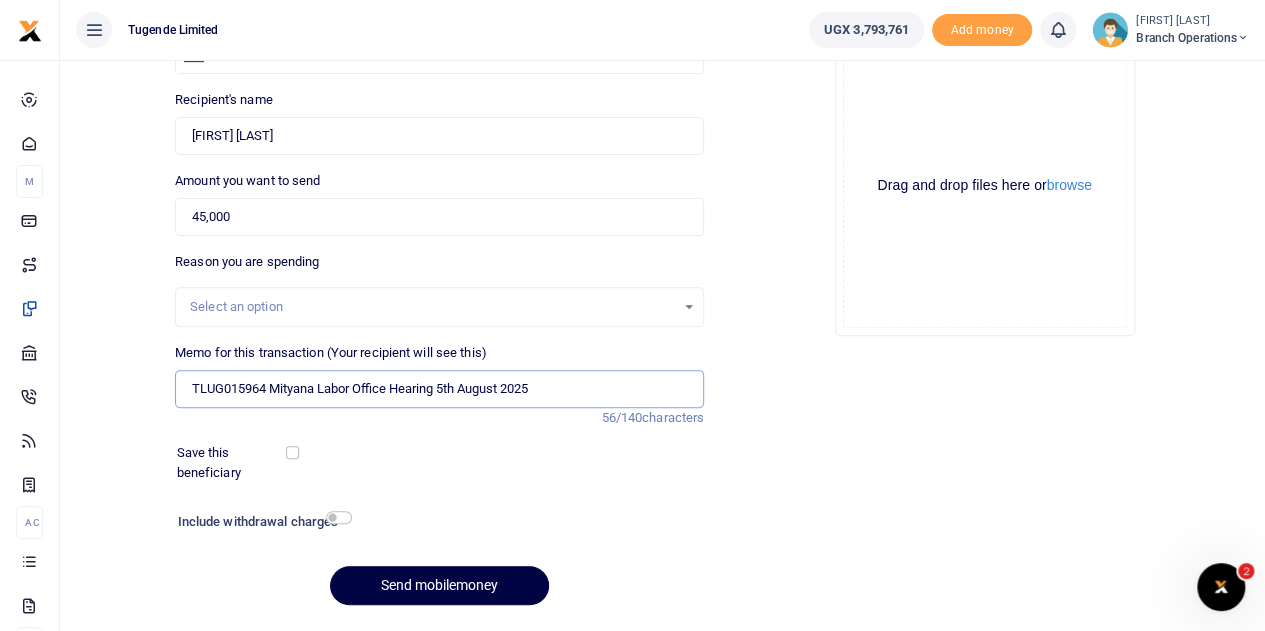 scroll, scrollTop: 198, scrollLeft: 0, axis: vertical 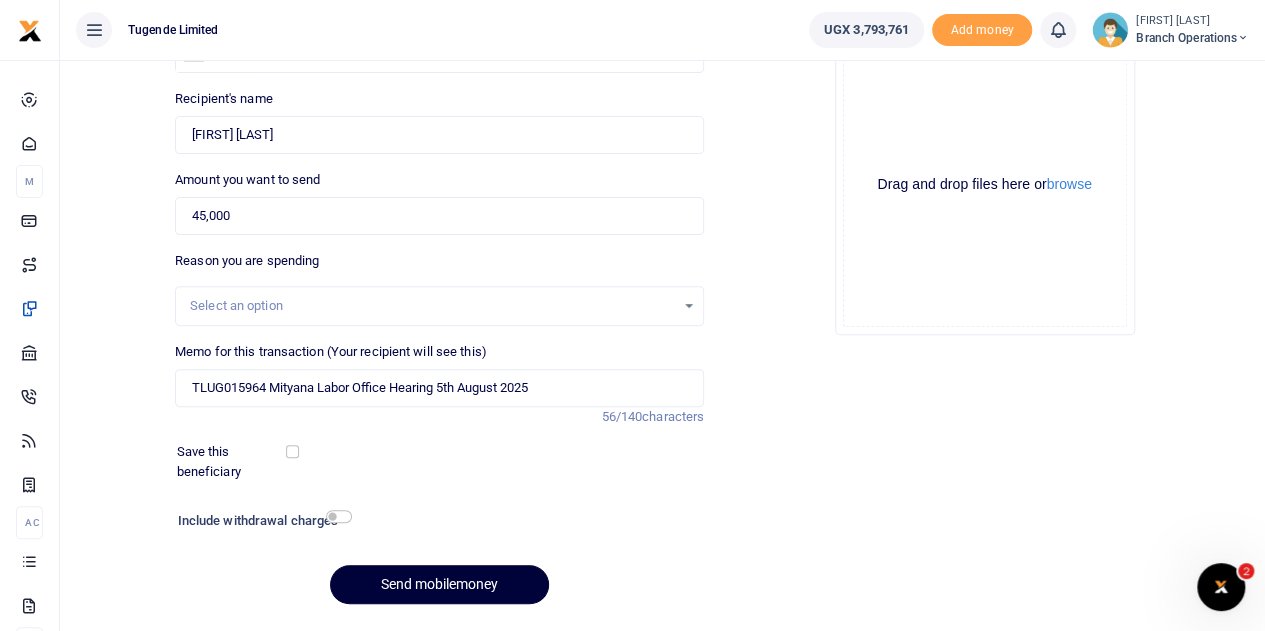 click on "Send mobilemoney" at bounding box center (439, 584) 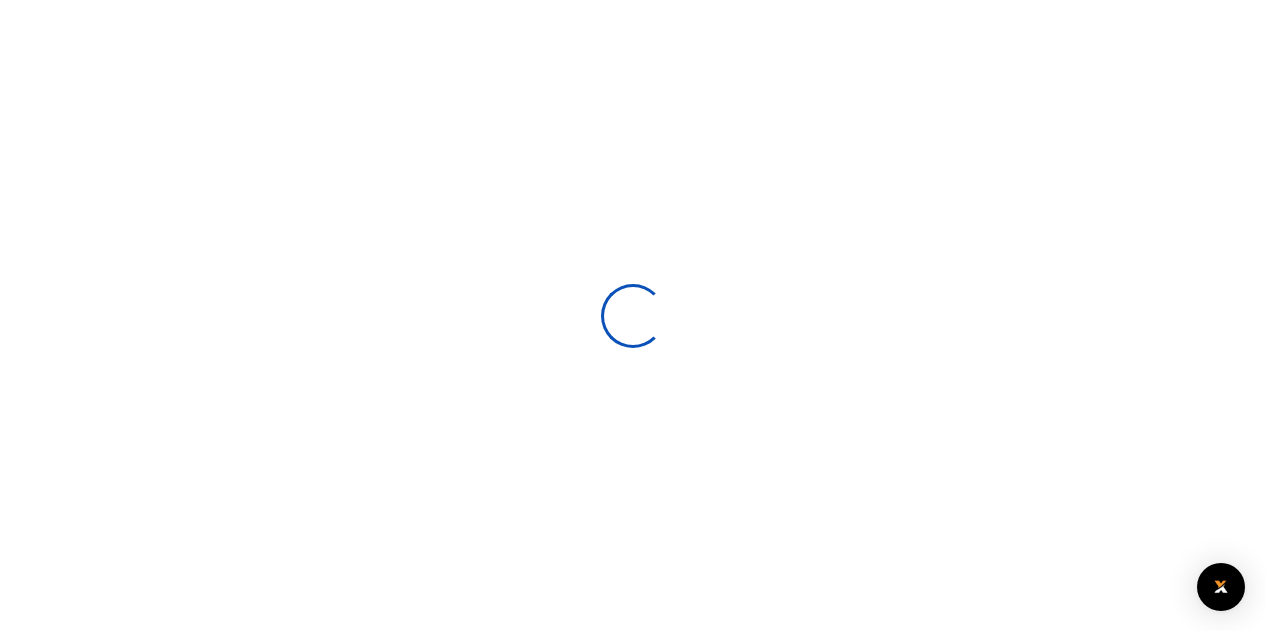 scroll, scrollTop: 198, scrollLeft: 0, axis: vertical 